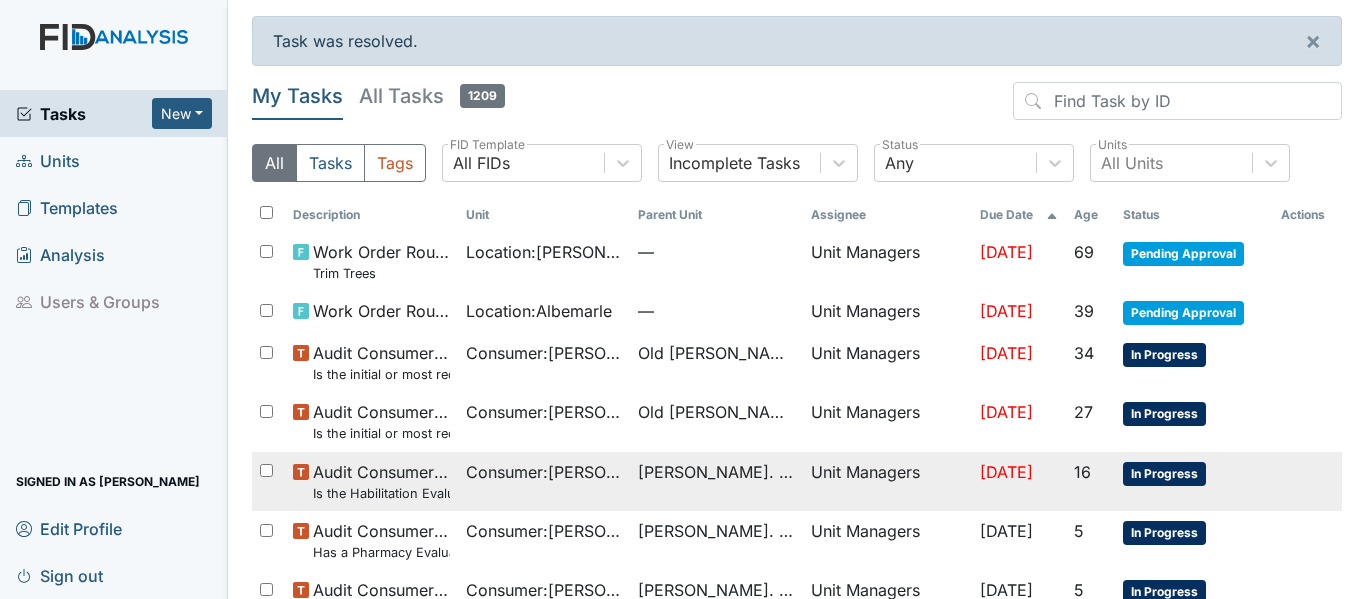scroll, scrollTop: 0, scrollLeft: 0, axis: both 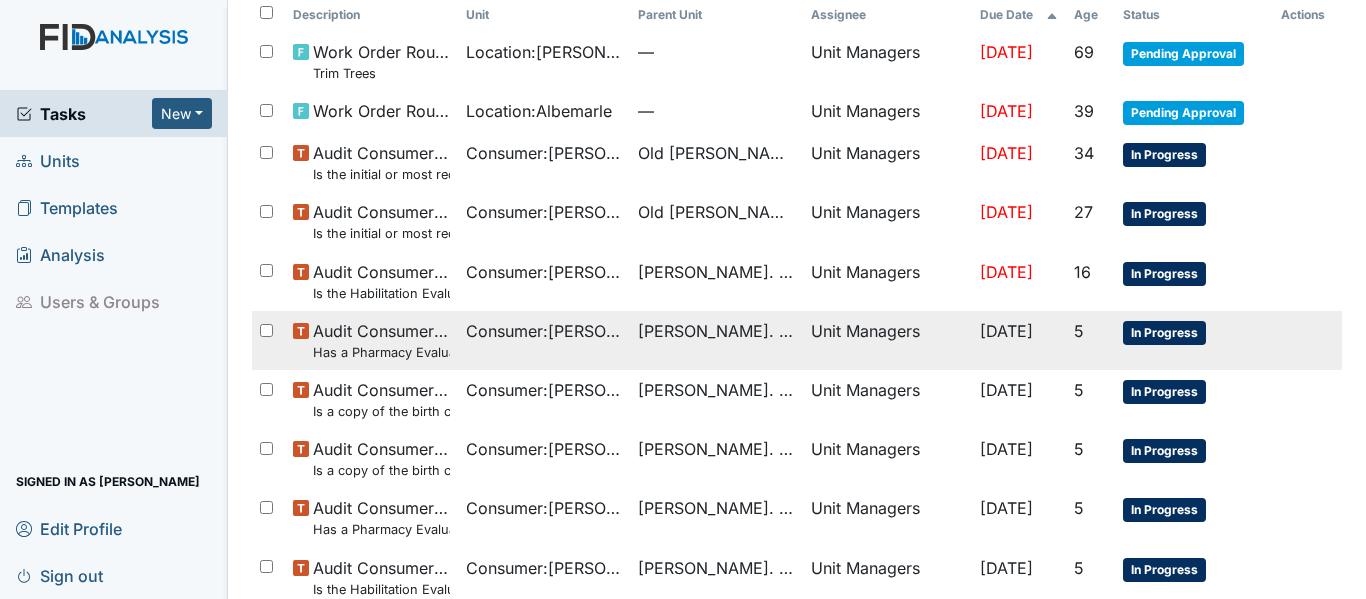 click on "Consumer :  [PERSON_NAME]" at bounding box center (544, 331) 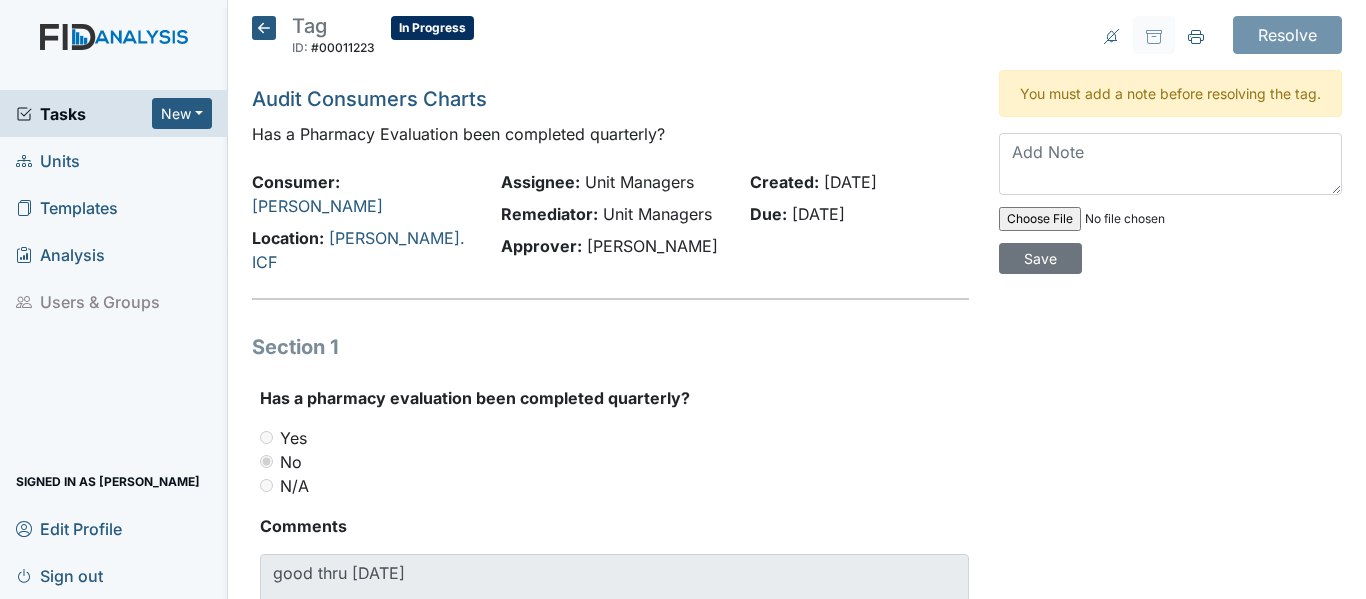 scroll, scrollTop: 0, scrollLeft: 0, axis: both 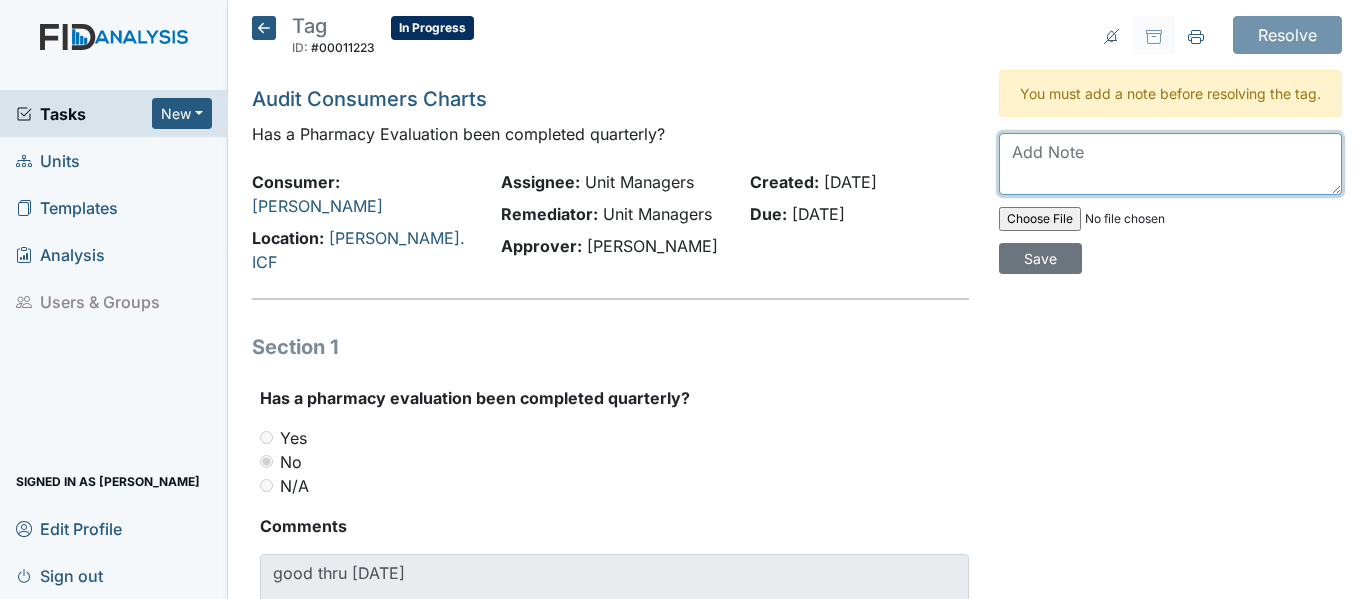 click at bounding box center (1170, 164) 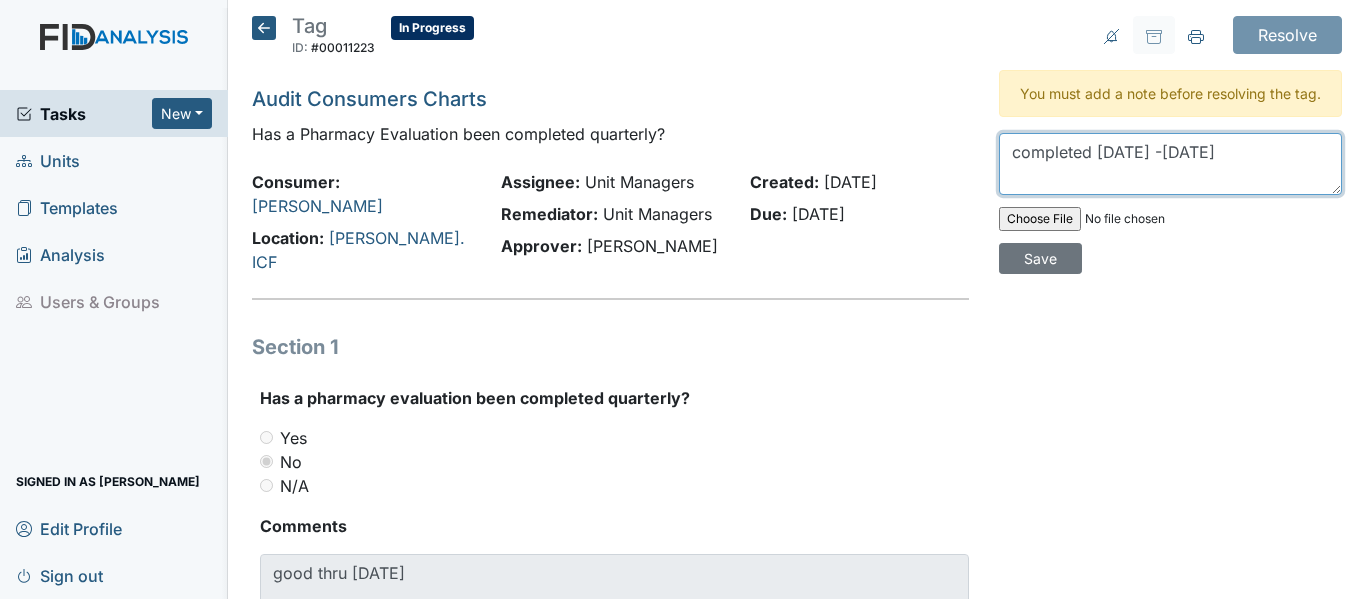 click on "completed 5/1/25 -8/31/25" at bounding box center (1170, 164) 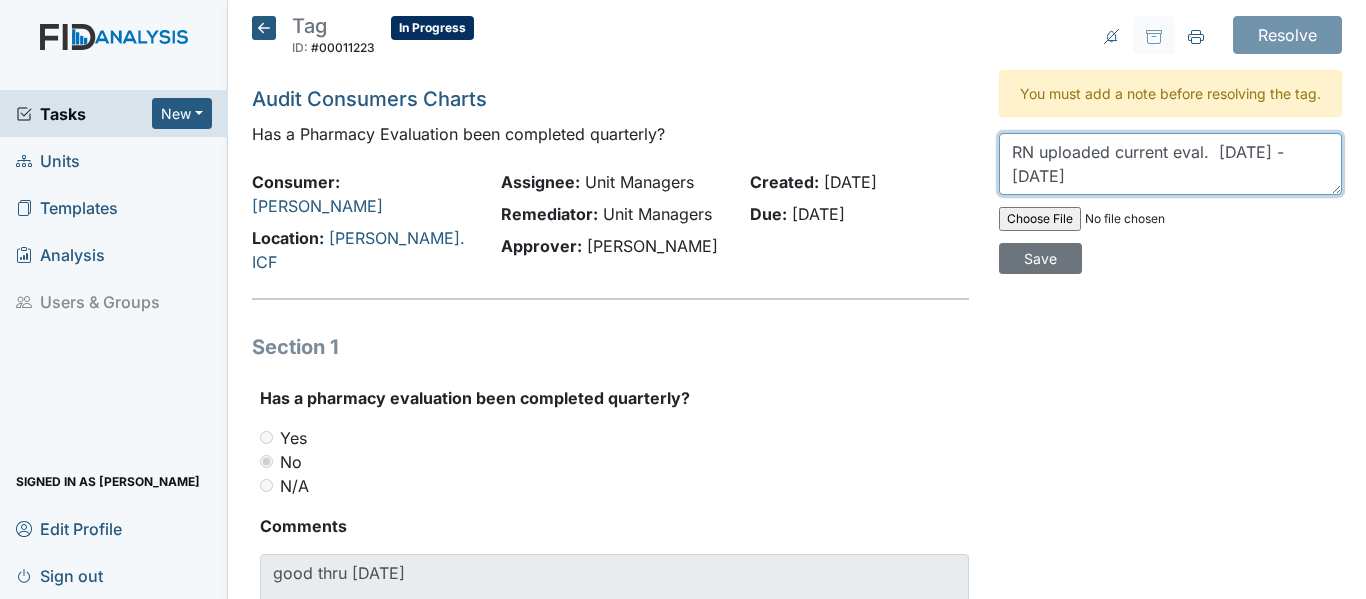 drag, startPoint x: 998, startPoint y: 170, endPoint x: 1079, endPoint y: 197, distance: 85.3815 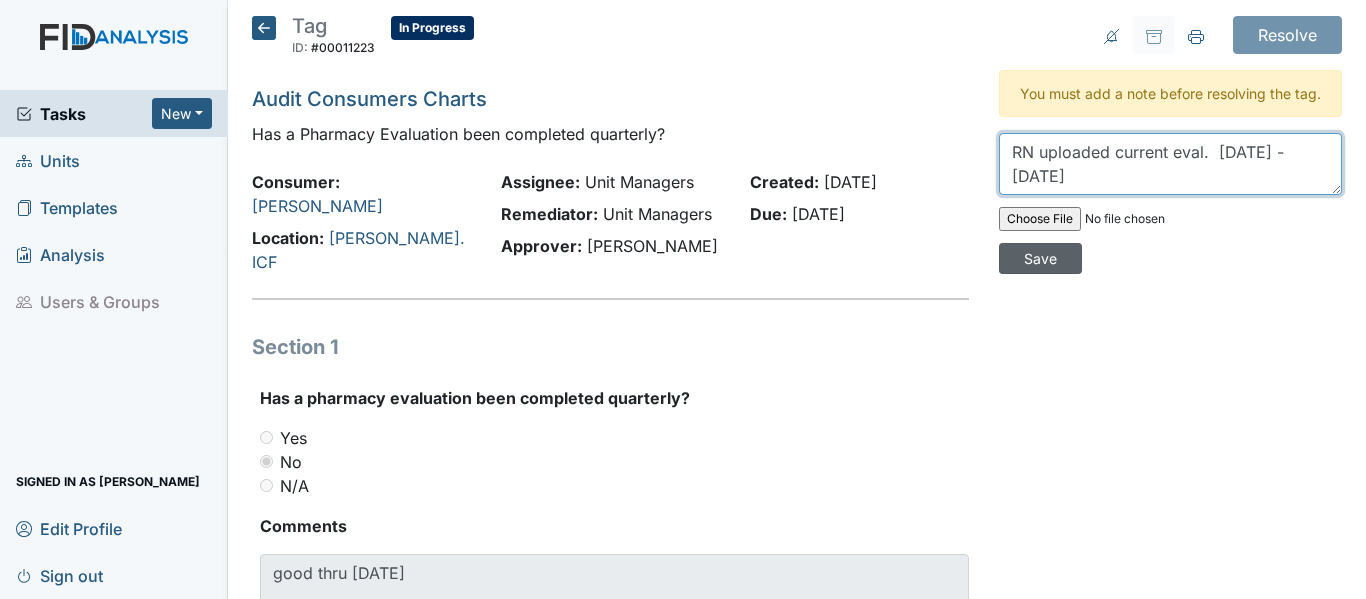 type on "RN uploaded current eval.  5/1/25 -8/31/25" 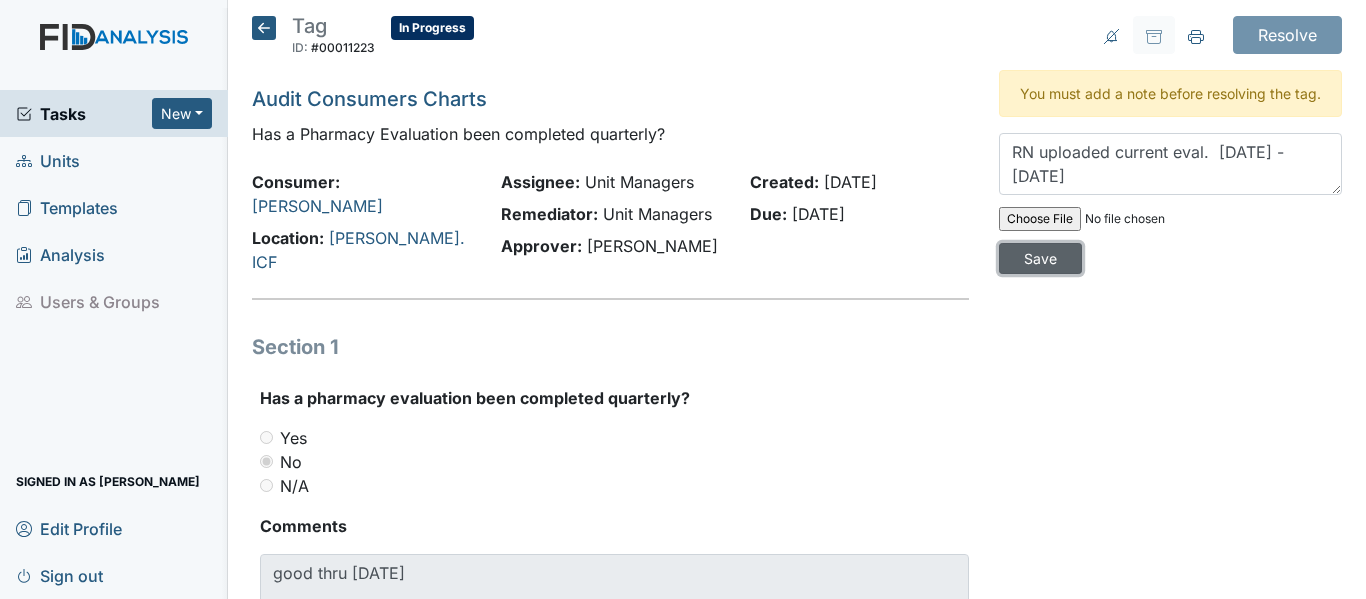 click on "Save" at bounding box center (1040, 258) 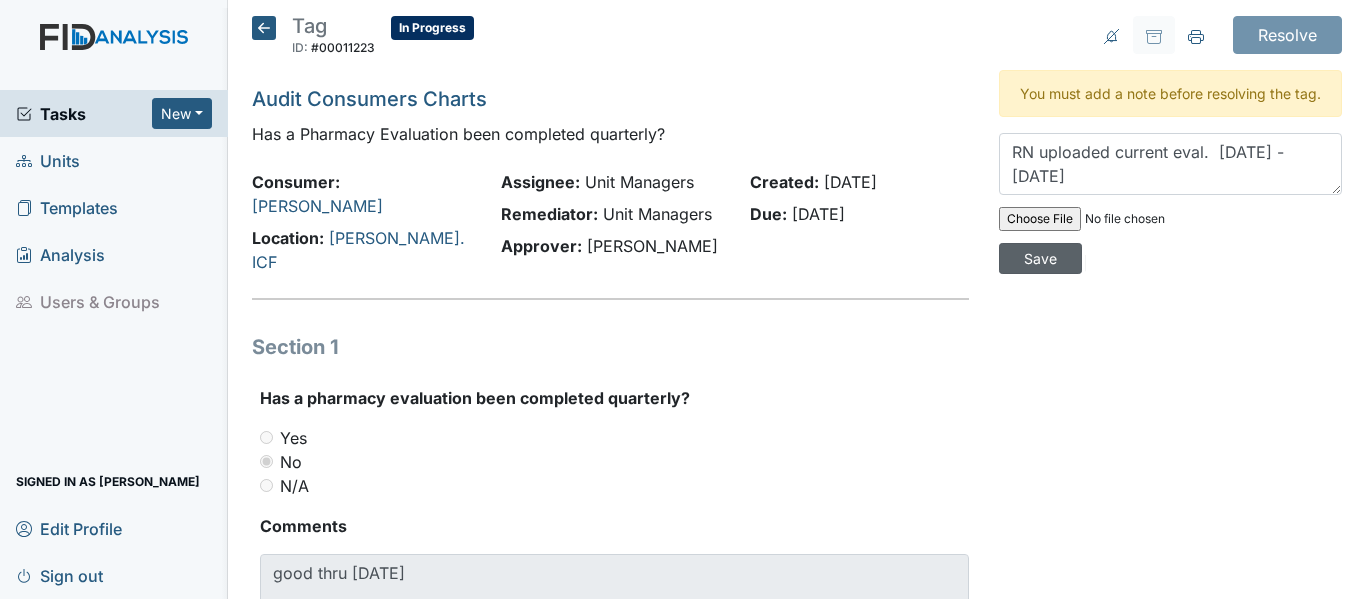 type 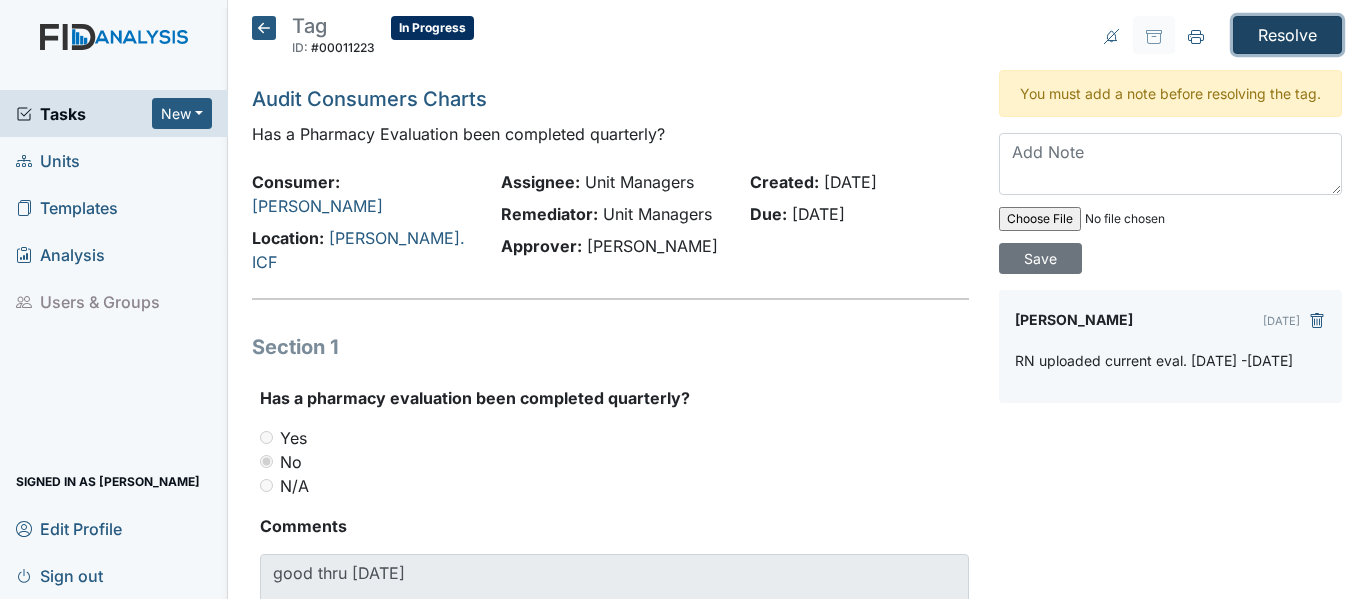 click on "Resolve" at bounding box center [1287, 35] 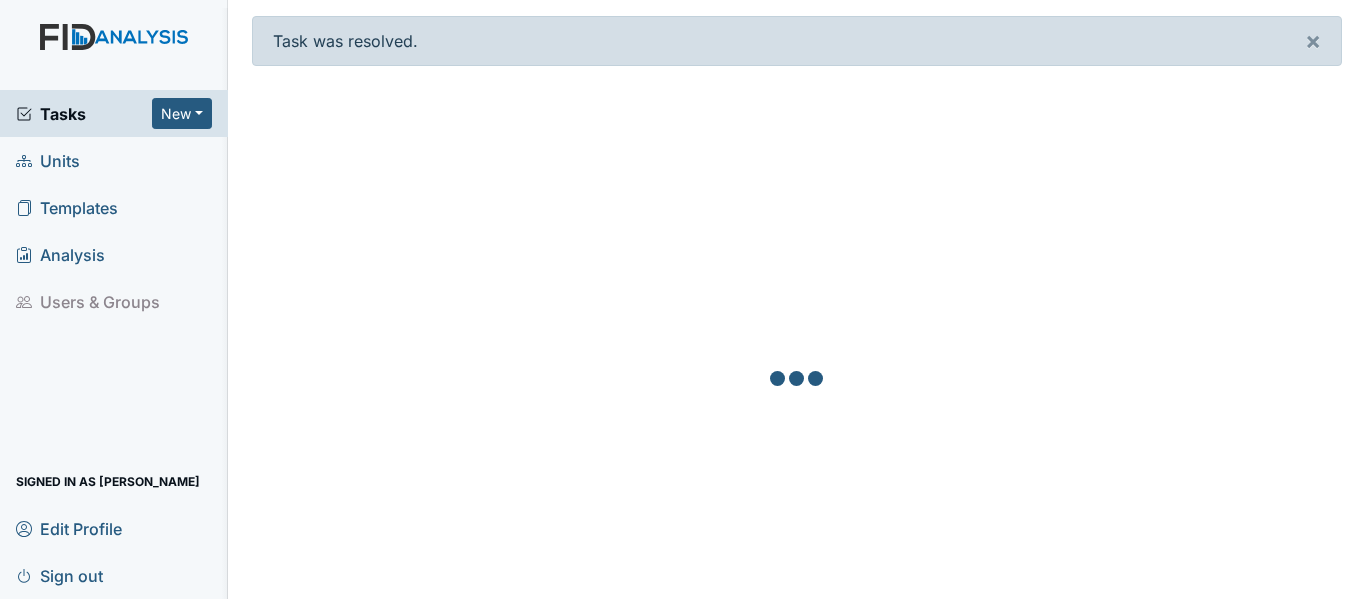 scroll, scrollTop: 0, scrollLeft: 0, axis: both 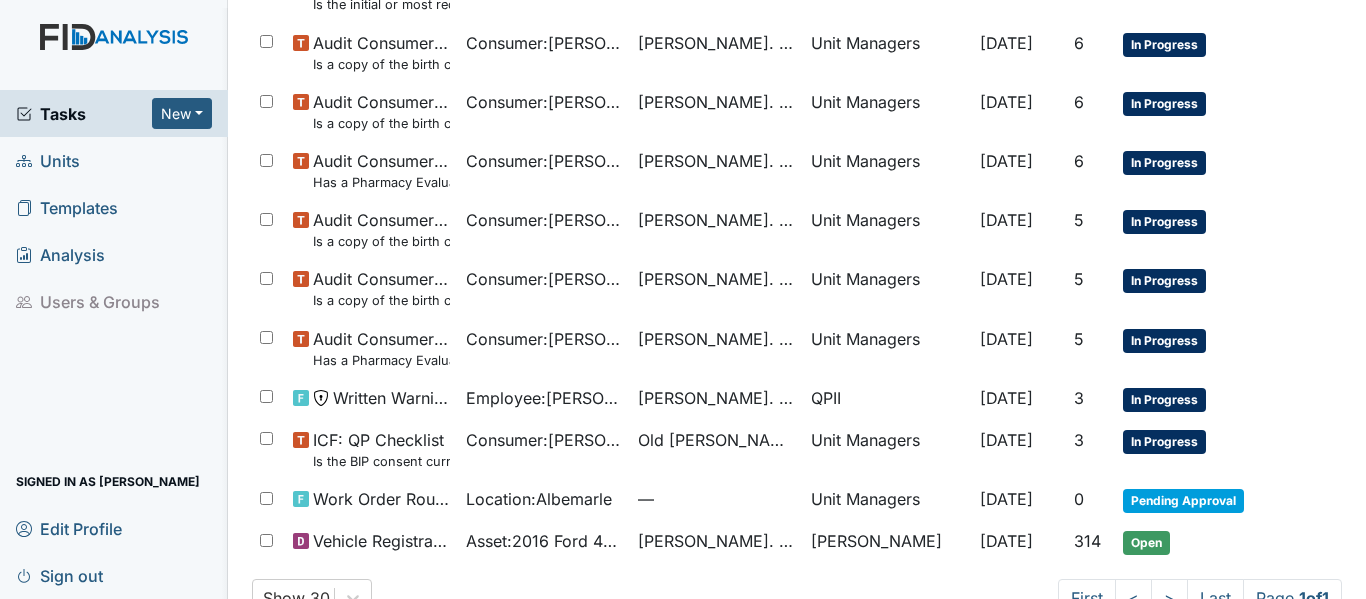 click on "[PERSON_NAME]. ICF" at bounding box center [716, 348] 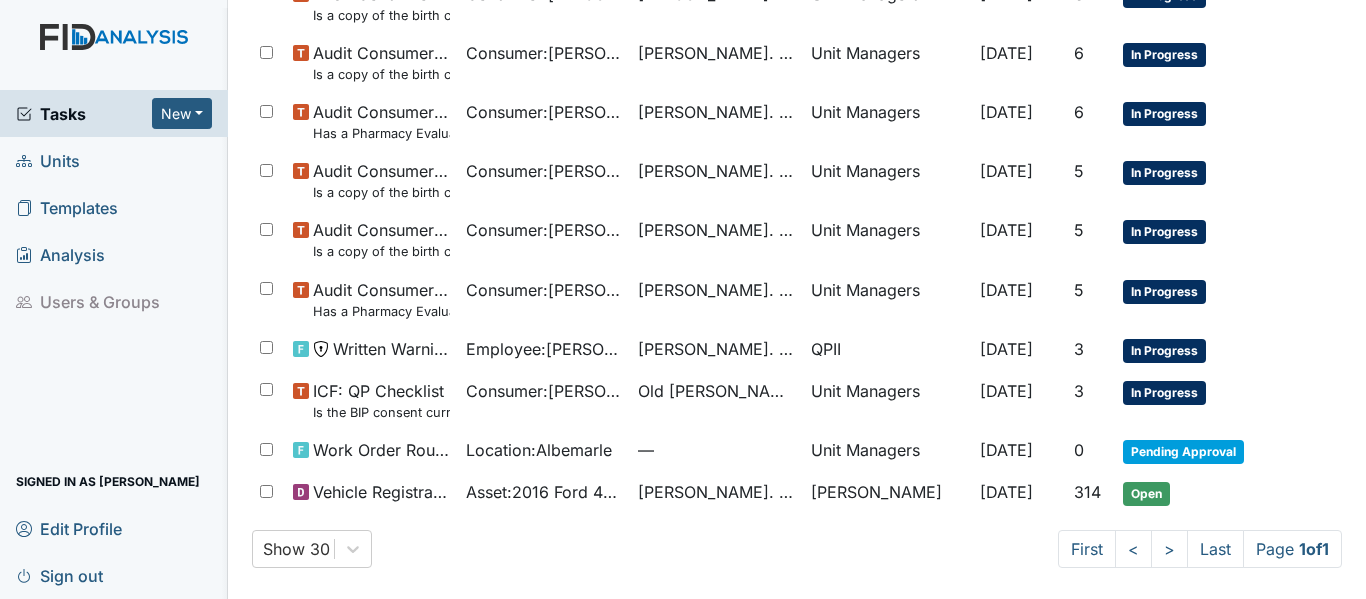 scroll, scrollTop: 479, scrollLeft: 0, axis: vertical 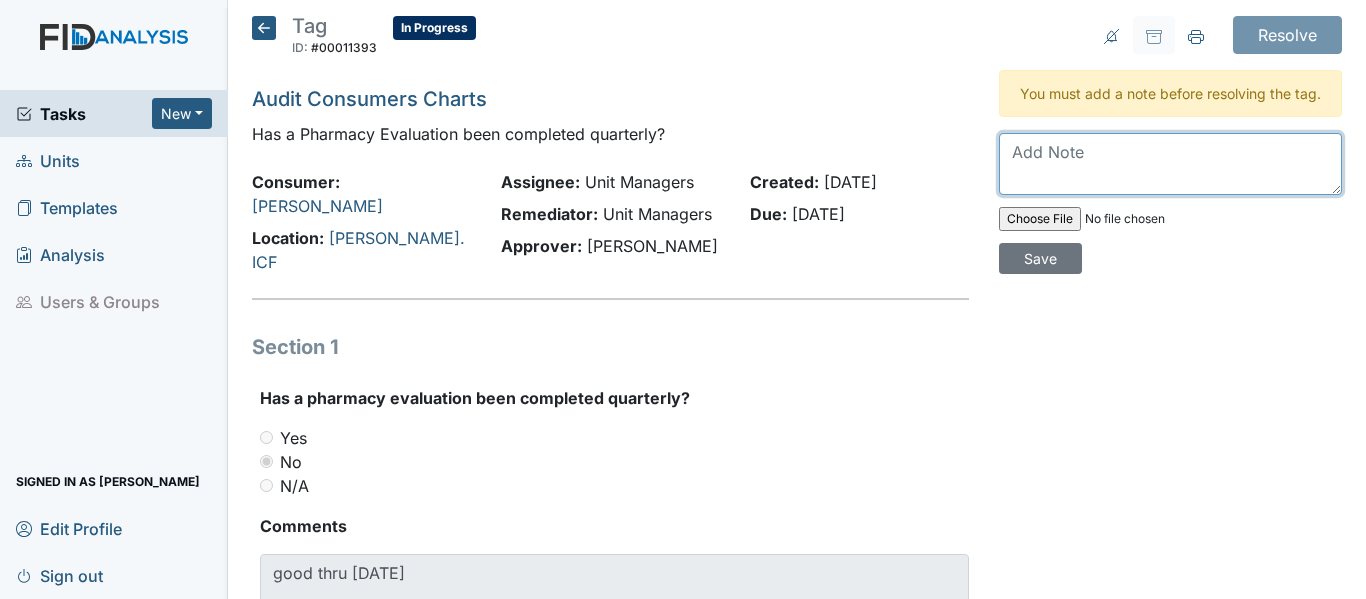 click at bounding box center (1170, 164) 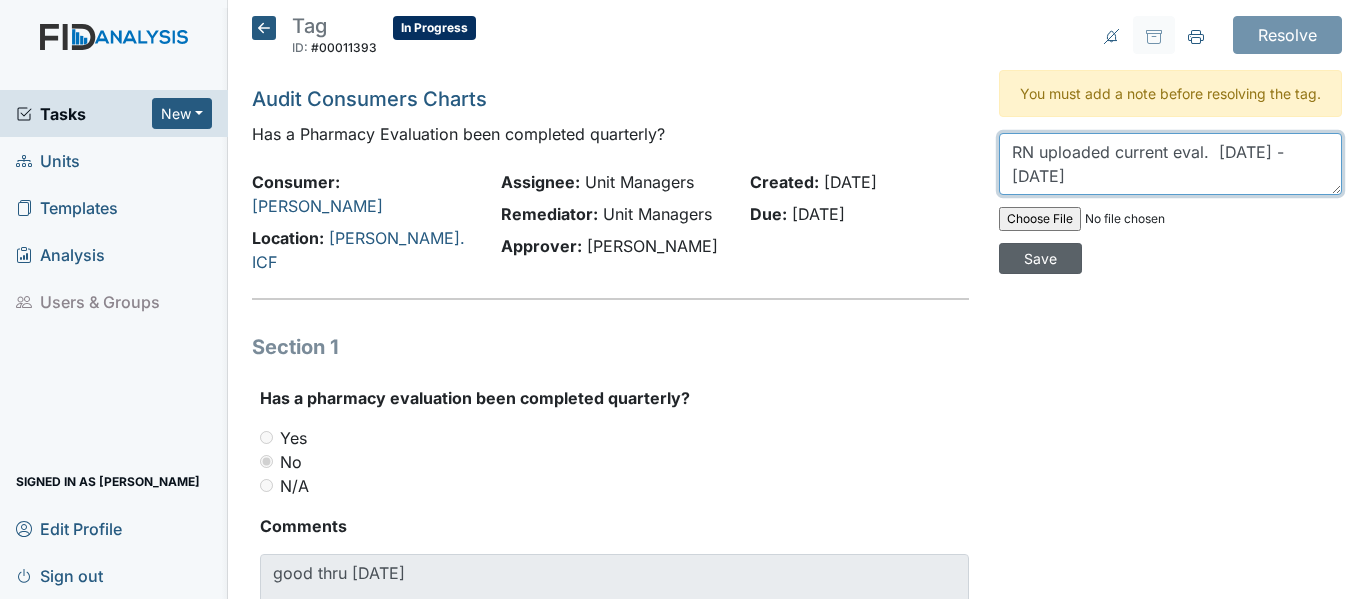 type on "RN uploaded current eval.  5/1/25 -8/31/25" 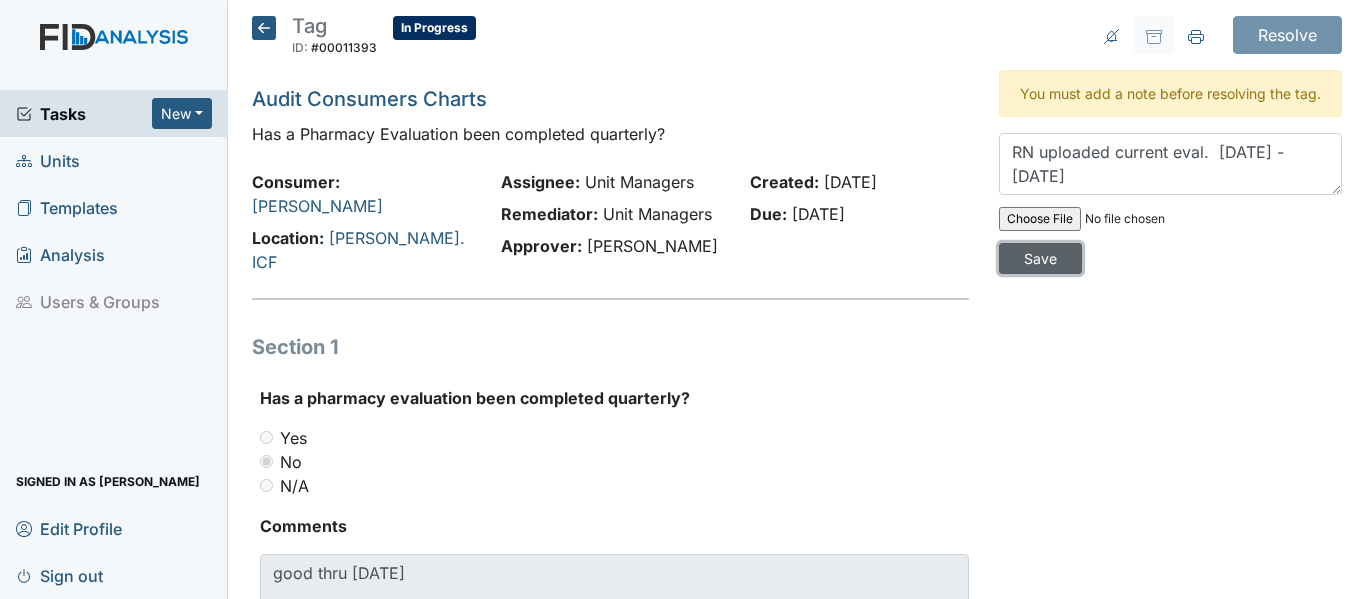 click on "Save" at bounding box center (1040, 258) 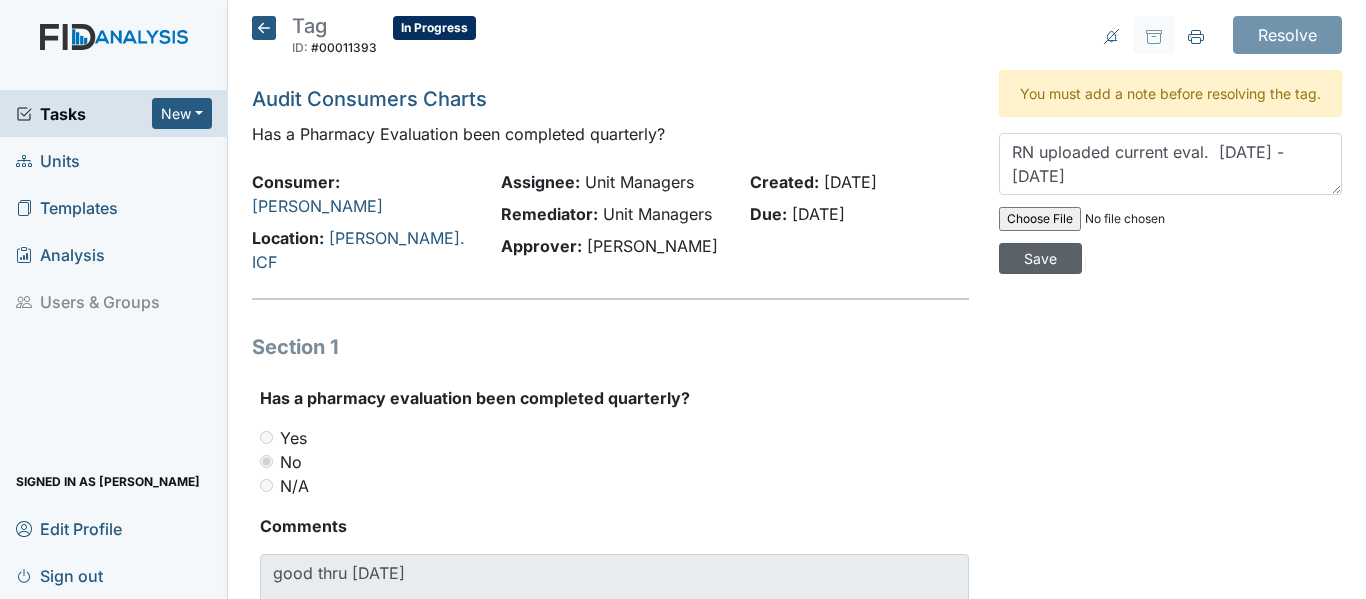 type 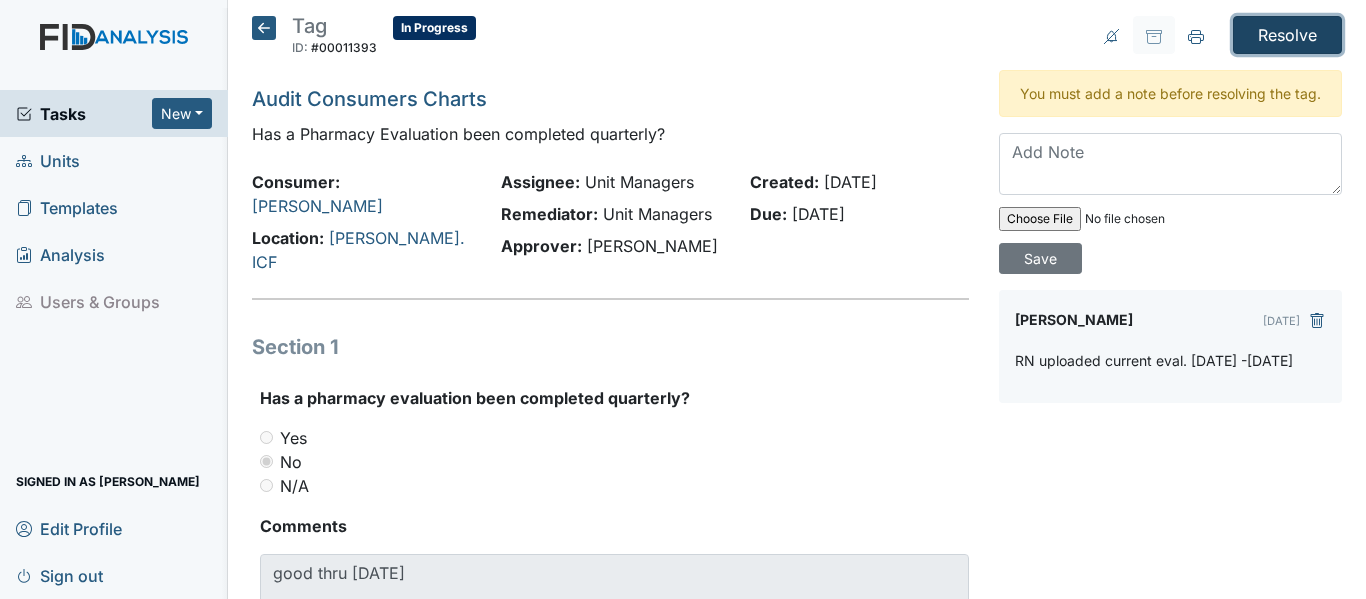 click on "Resolve" at bounding box center (1287, 35) 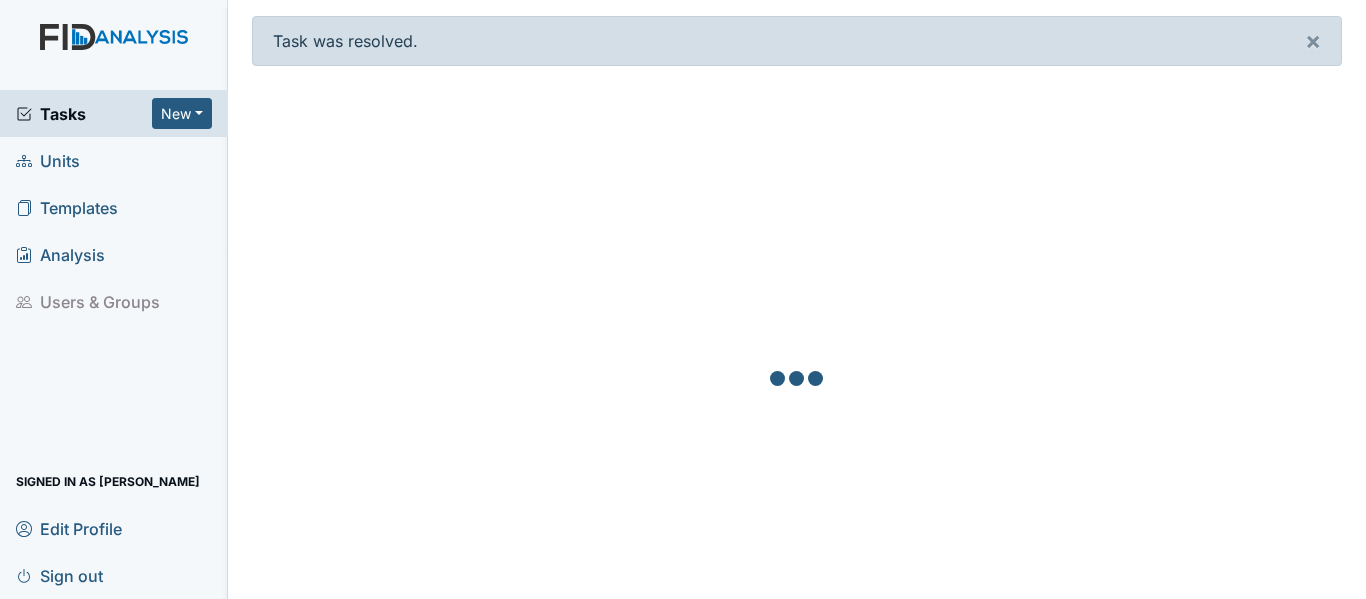 scroll, scrollTop: 0, scrollLeft: 0, axis: both 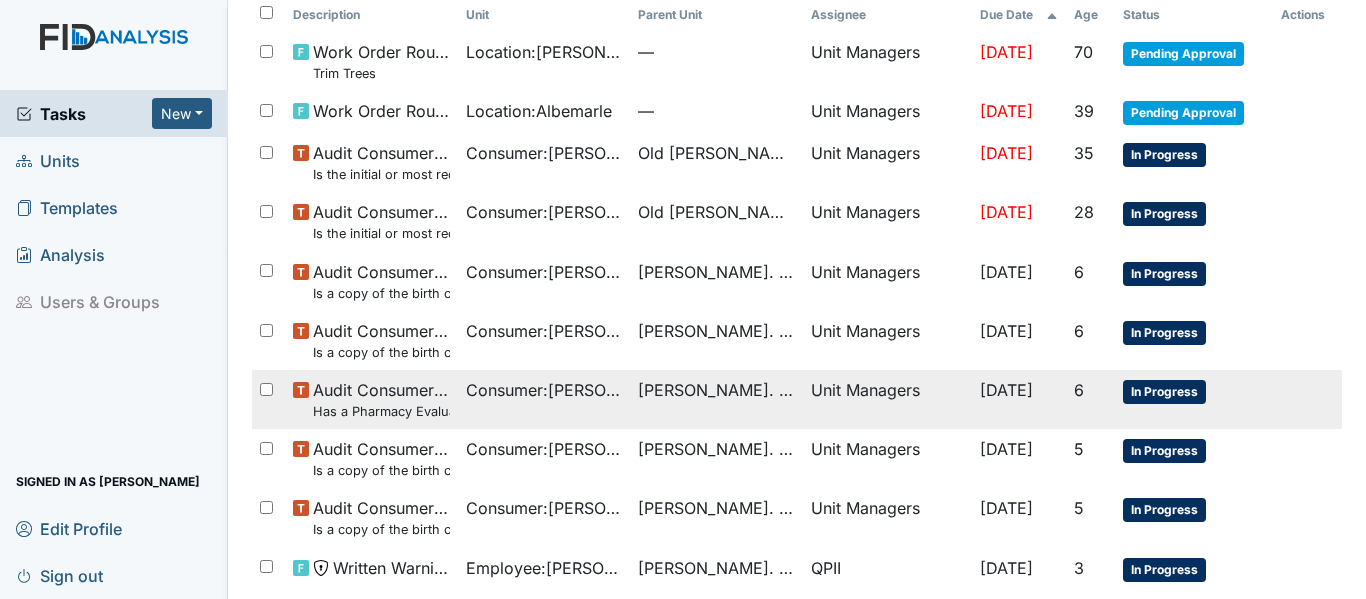 click on "Consumer :  Leonard, Jonathan" at bounding box center (544, 390) 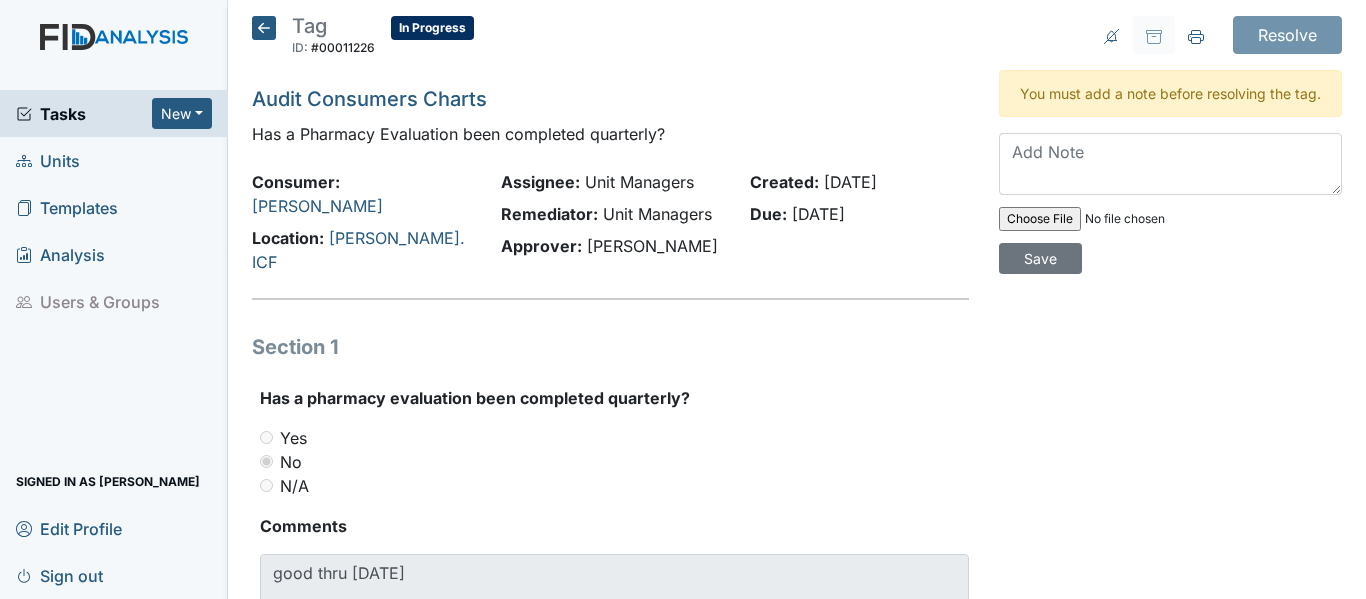 scroll, scrollTop: 0, scrollLeft: 0, axis: both 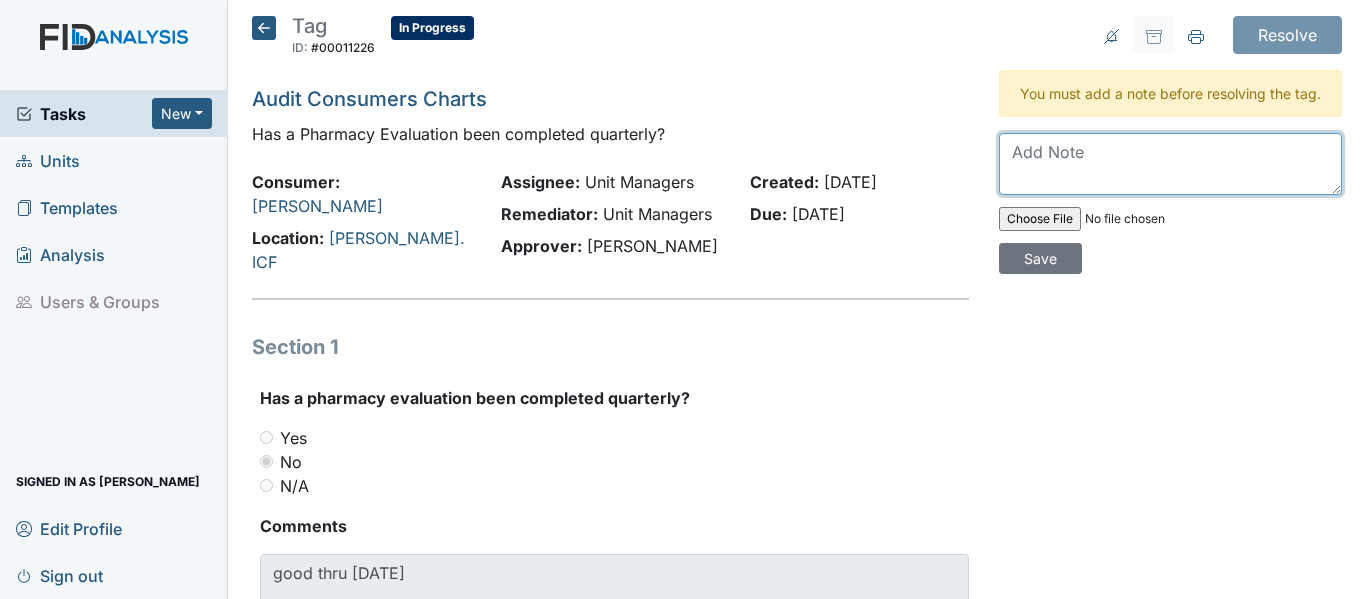 click at bounding box center (1170, 164) 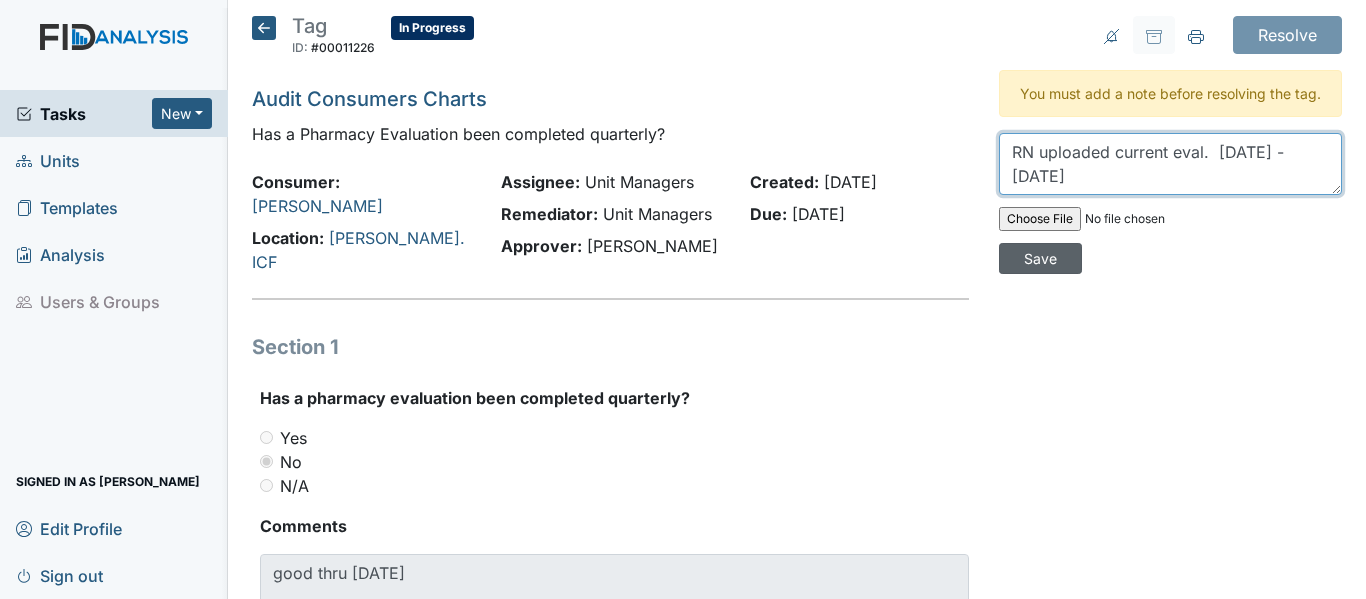 type on "RN uploaded current eval.  5/1/25 -8/31/25" 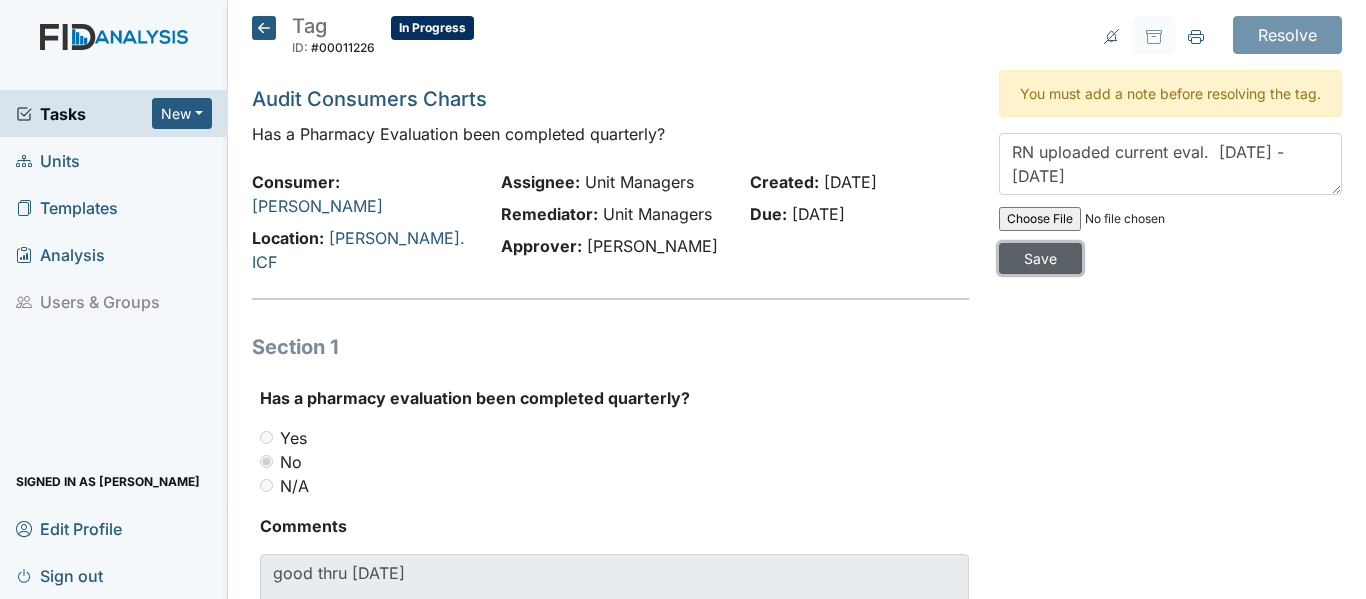 click on "Save" at bounding box center [1040, 258] 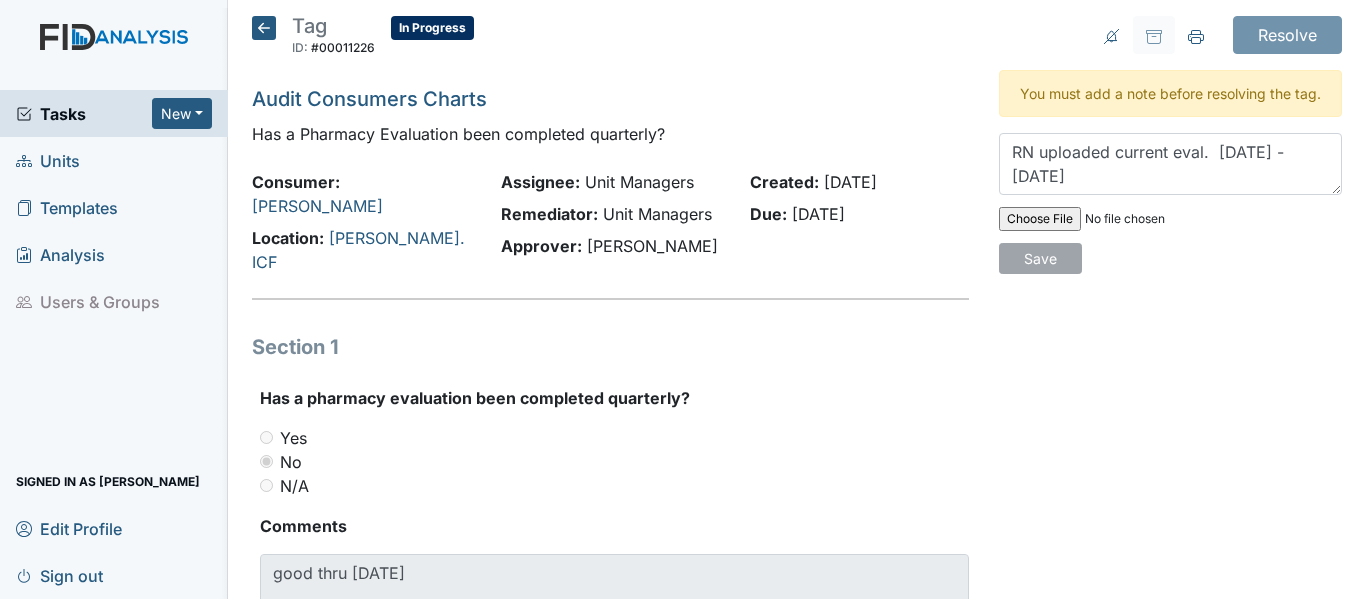 type 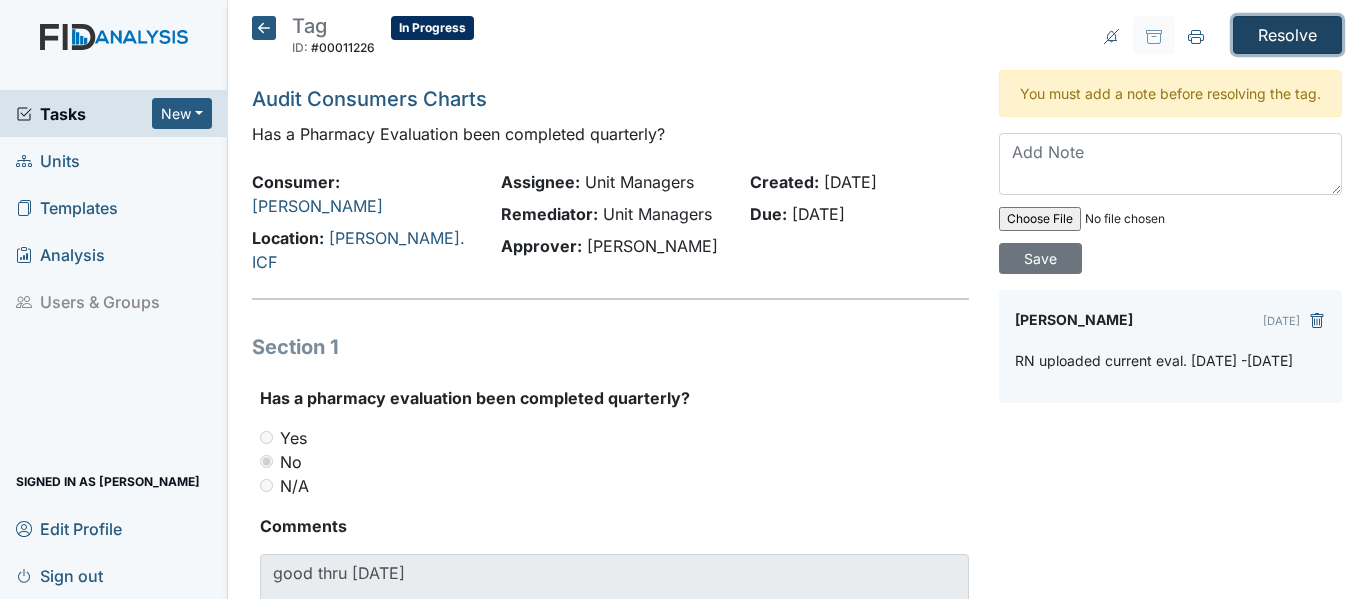 click on "Resolve" at bounding box center [1287, 35] 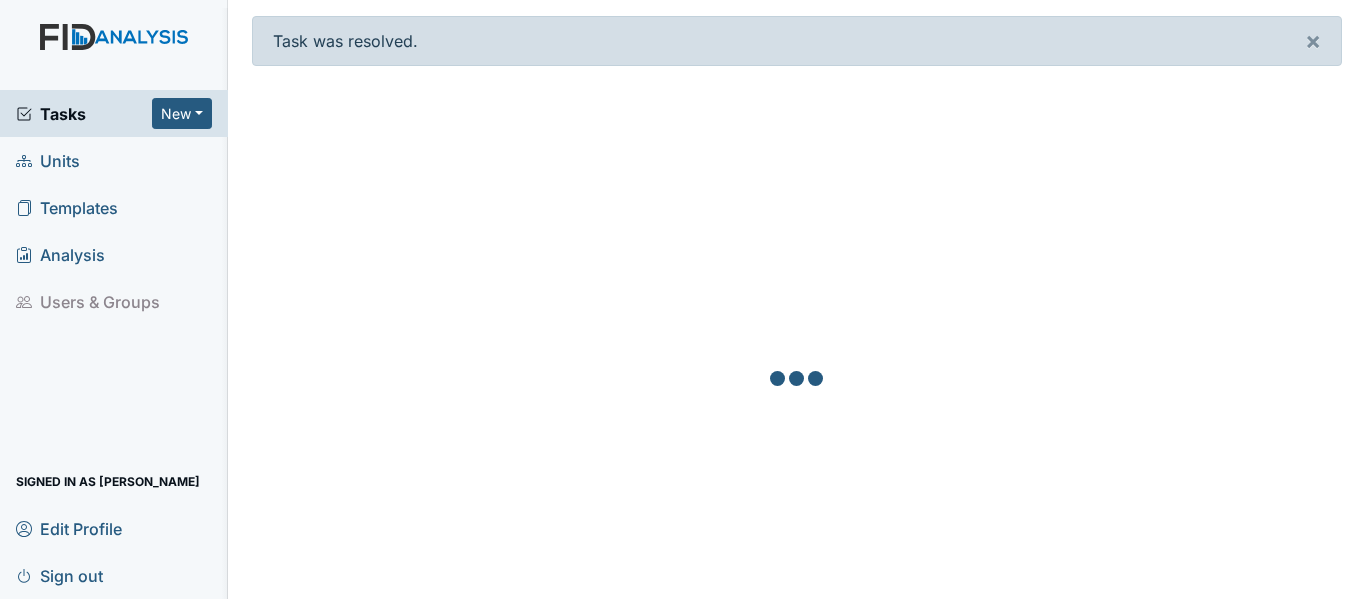 scroll, scrollTop: 0, scrollLeft: 0, axis: both 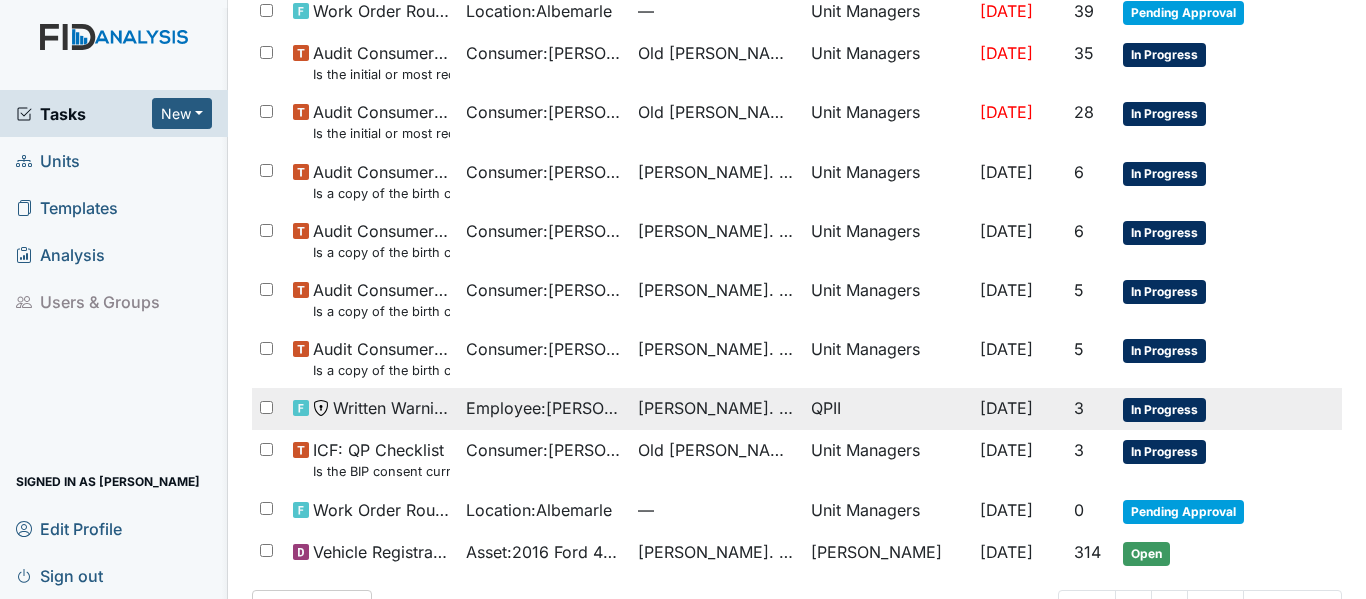 click on "Employee :  Sutton Hinton, Shabriya" at bounding box center [544, 408] 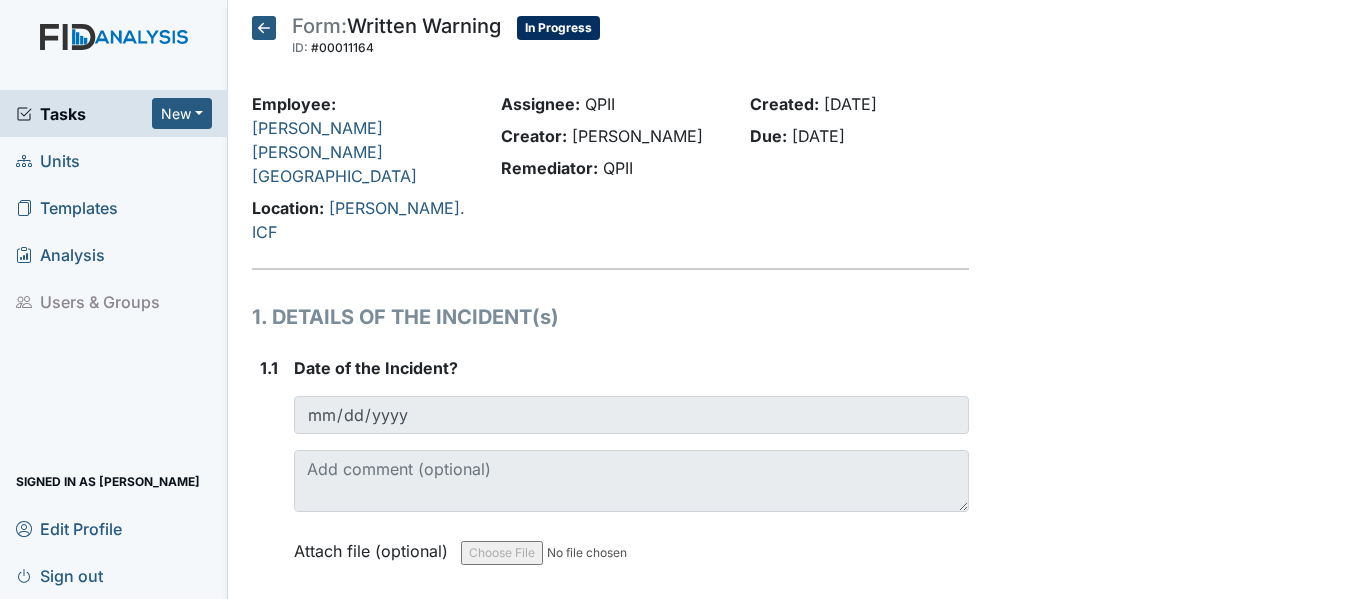 scroll, scrollTop: 0, scrollLeft: 0, axis: both 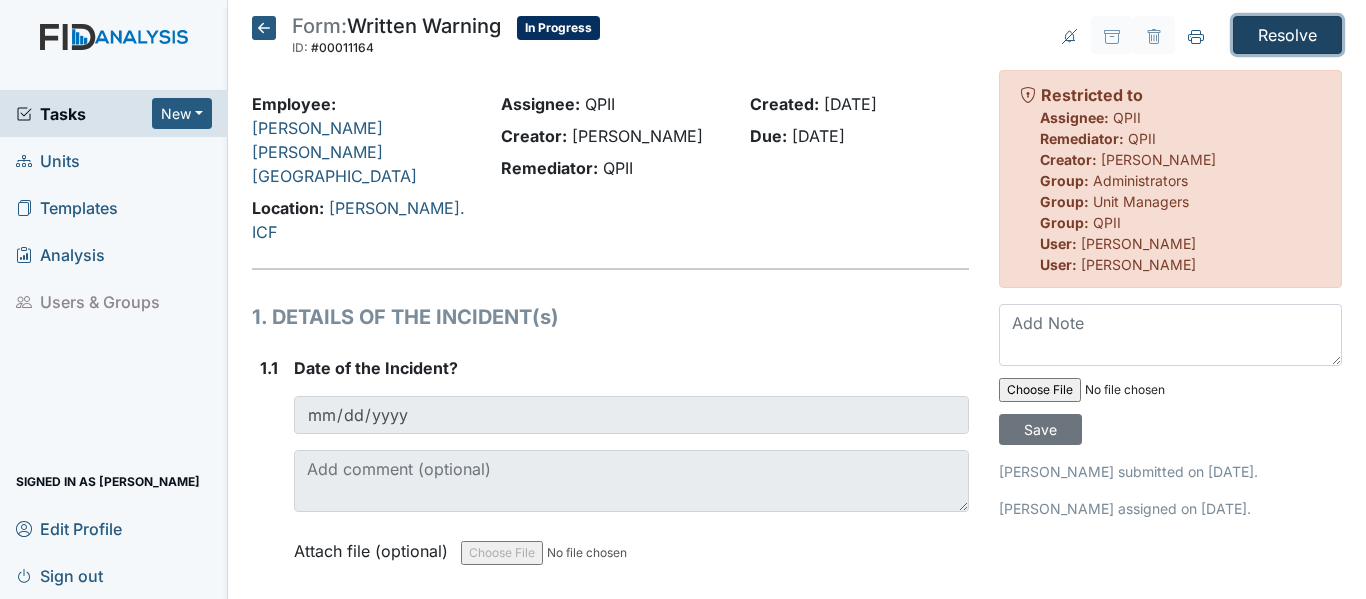 click on "Resolve" at bounding box center (1287, 35) 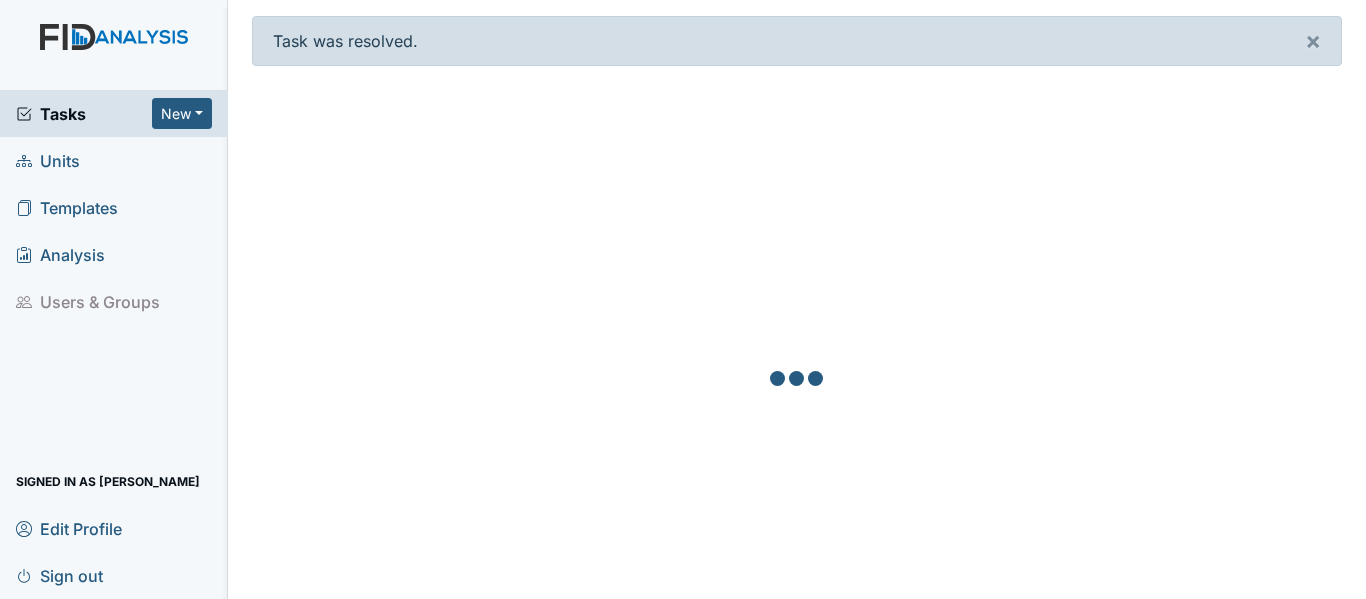scroll, scrollTop: 0, scrollLeft: 0, axis: both 